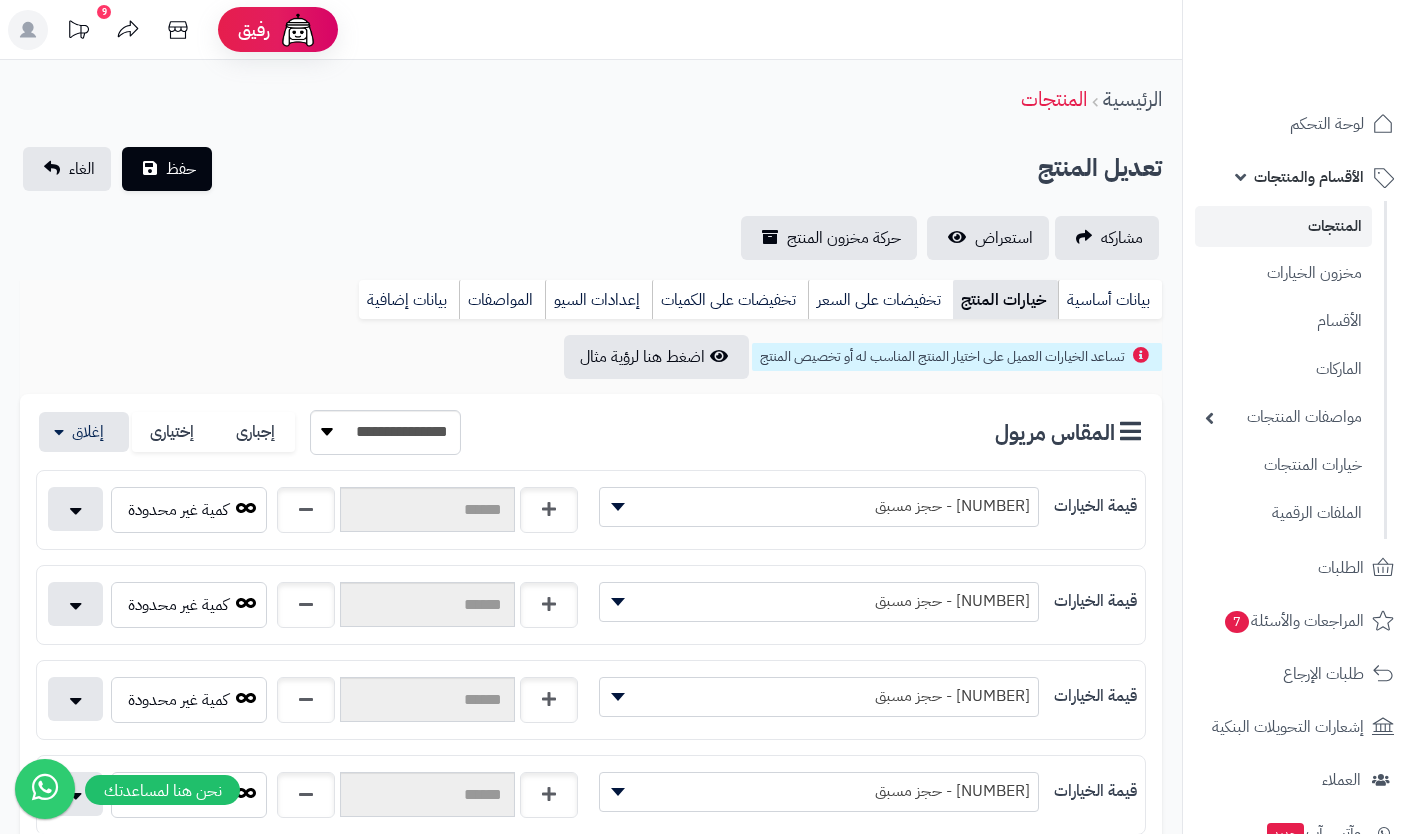 scroll, scrollTop: 503, scrollLeft: 0, axis: vertical 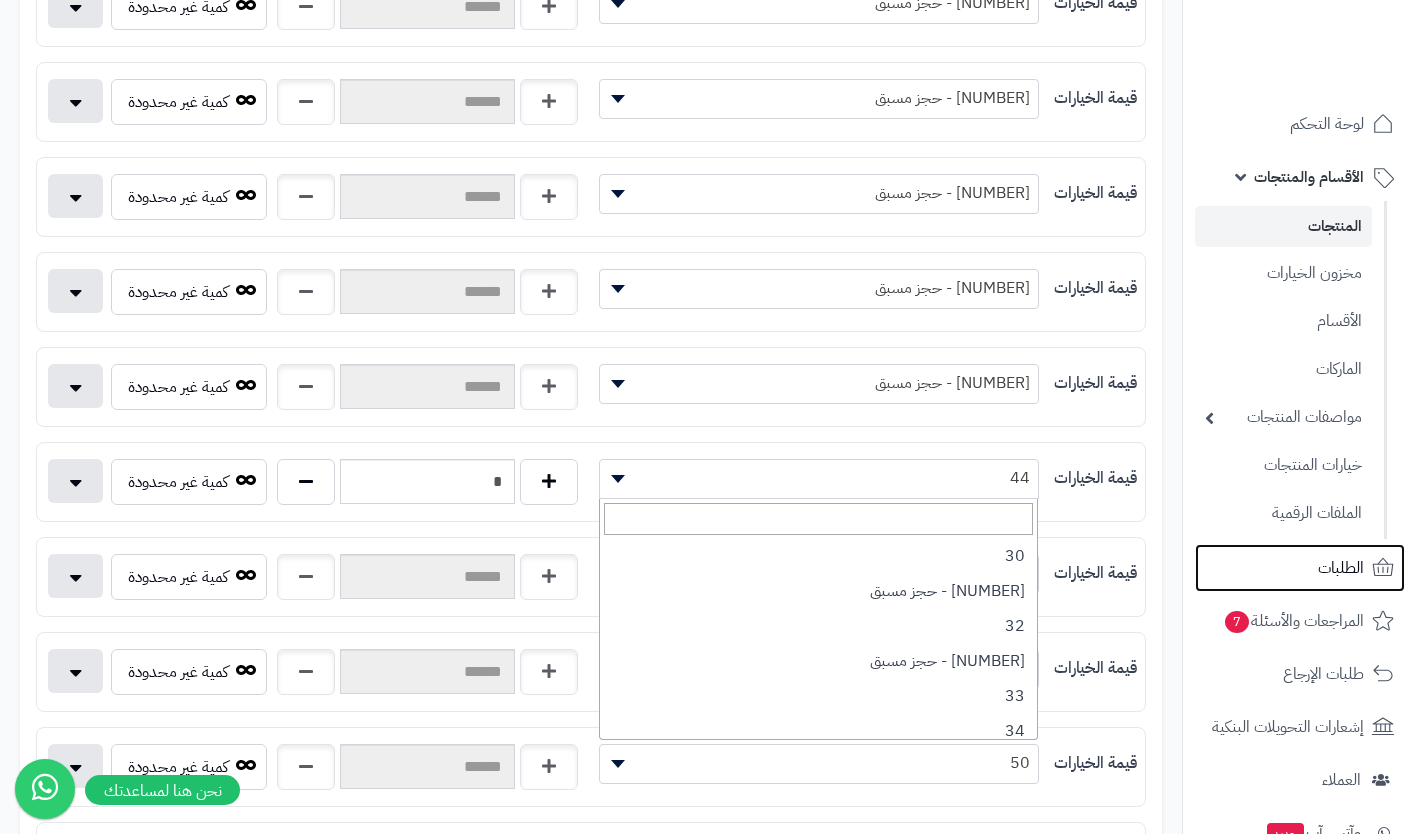 click on "الطلبات" at bounding box center (1341, 568) 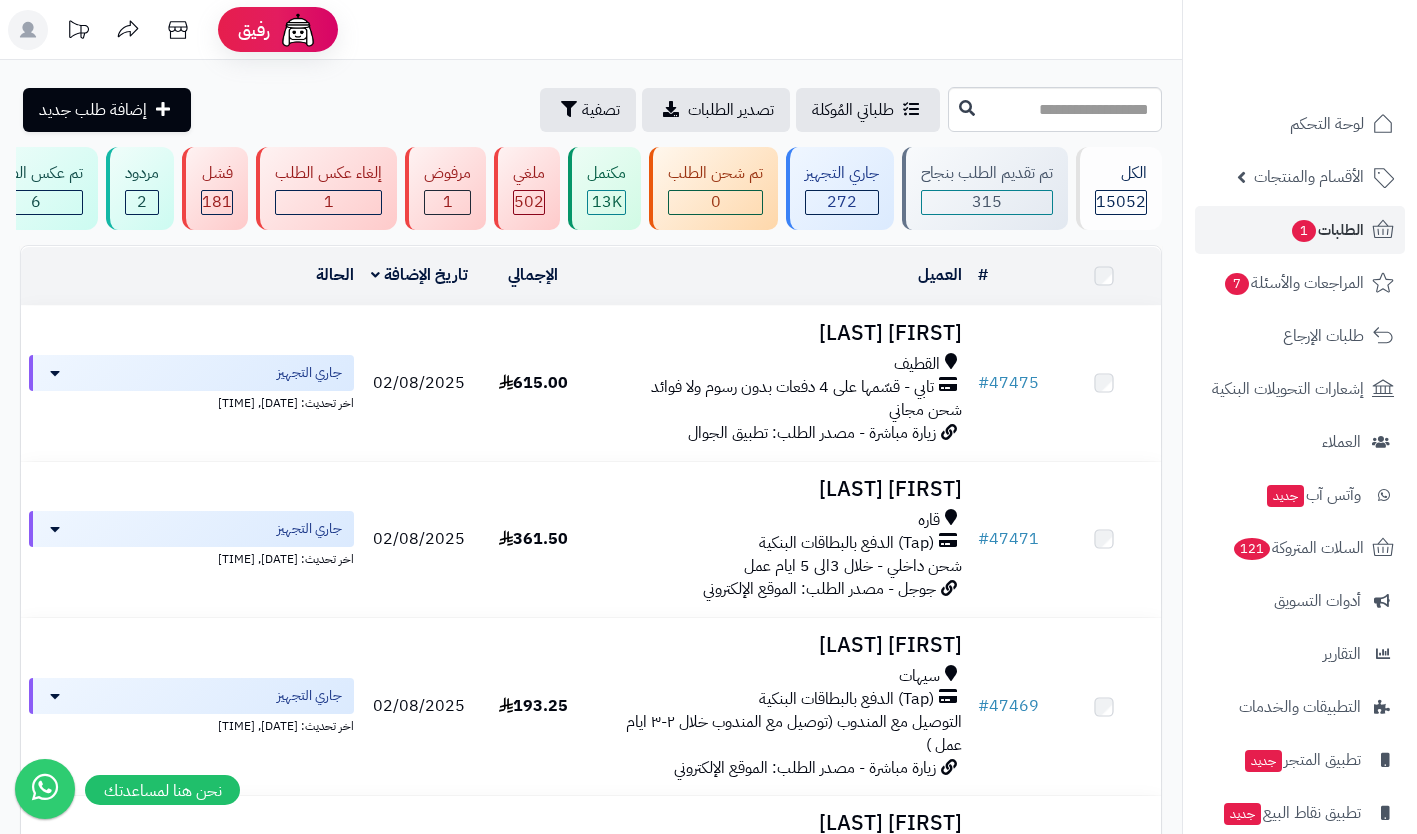 scroll, scrollTop: 0, scrollLeft: 0, axis: both 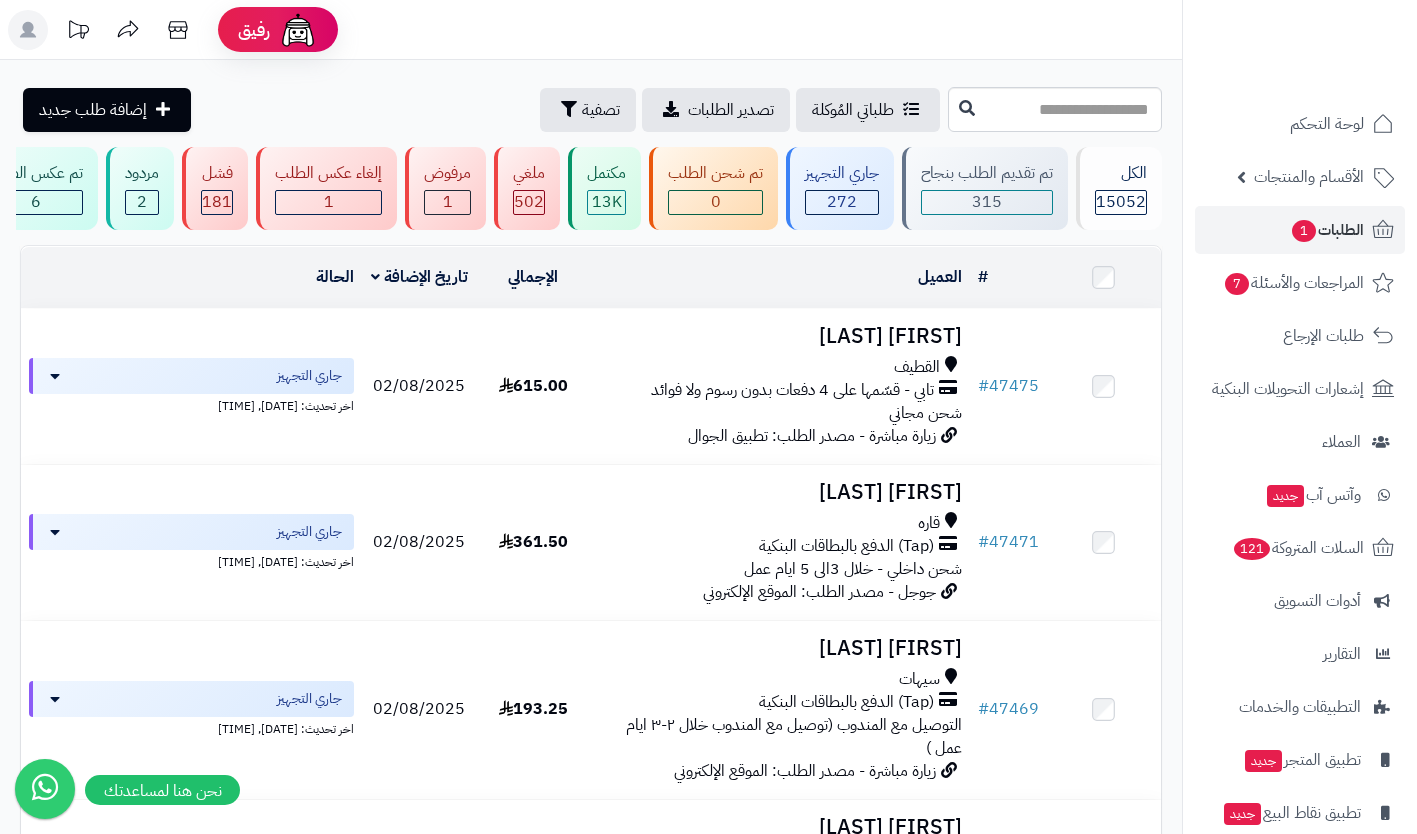 click on "تابي - قسّمها على 4 دفعات بدون رسوم ولا فوائد" at bounding box center (792, 390) 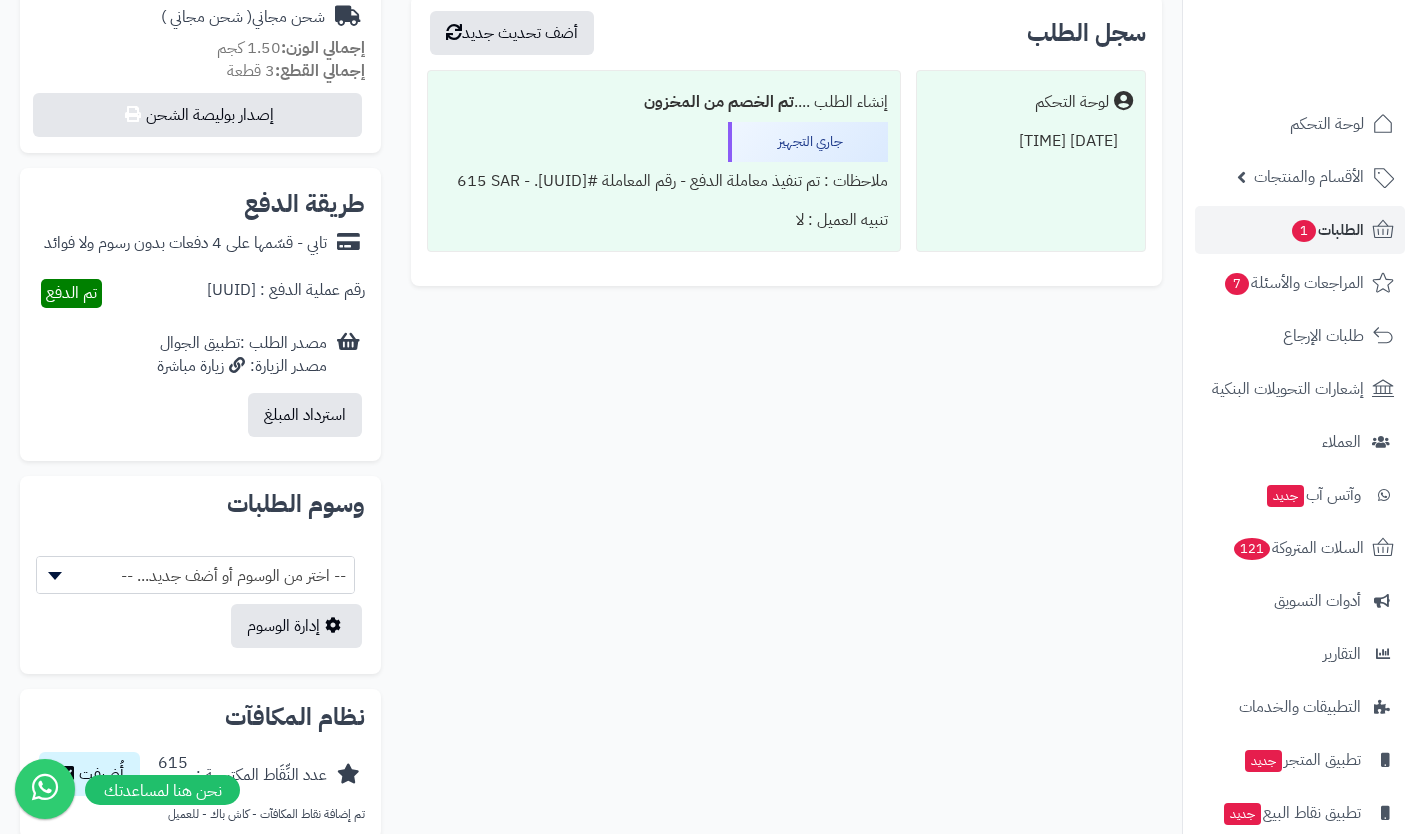 scroll, scrollTop: 844, scrollLeft: 0, axis: vertical 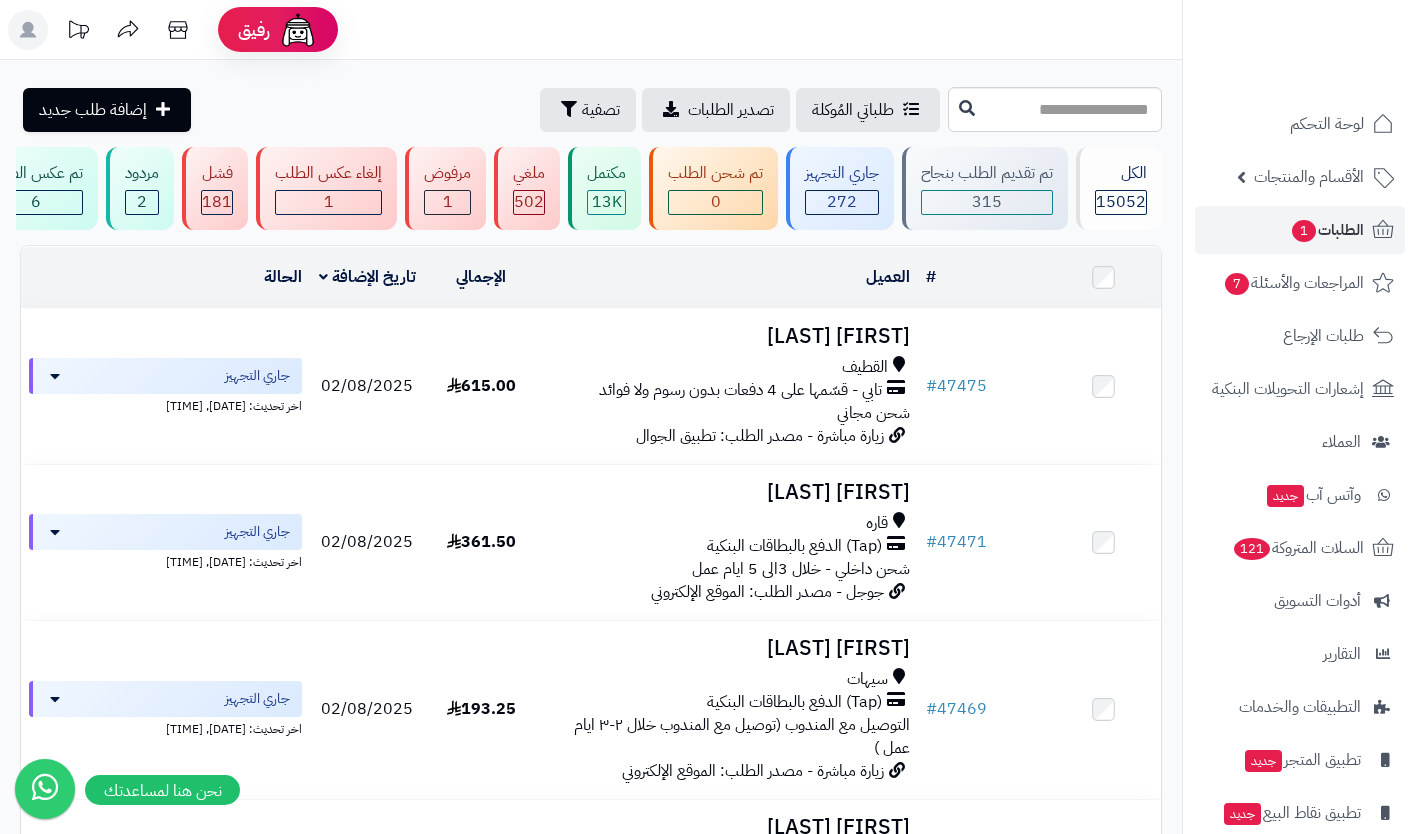 click on "(Tap) الدفع بالبطاقات البنكية" at bounding box center [794, 546] 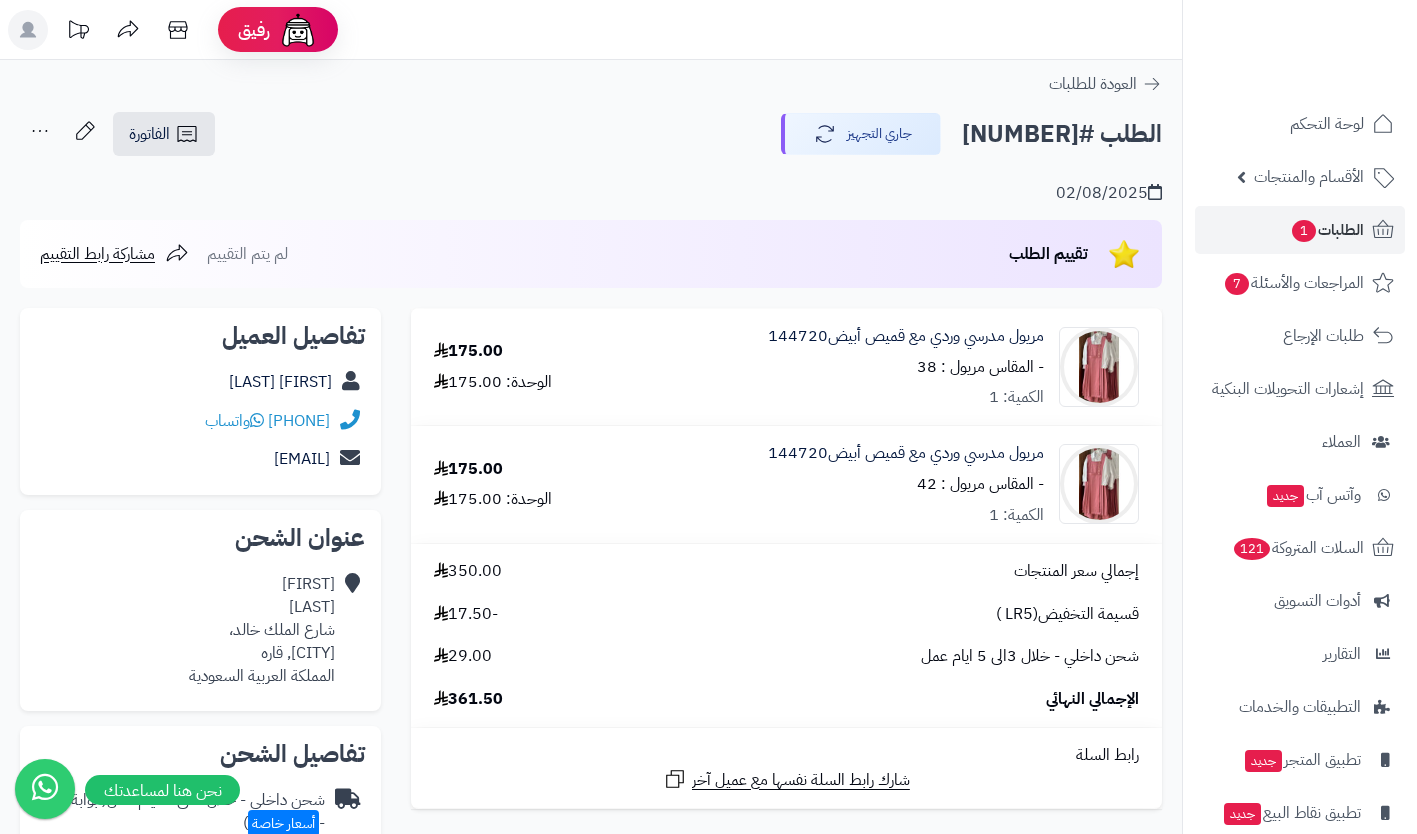 scroll, scrollTop: 0, scrollLeft: 0, axis: both 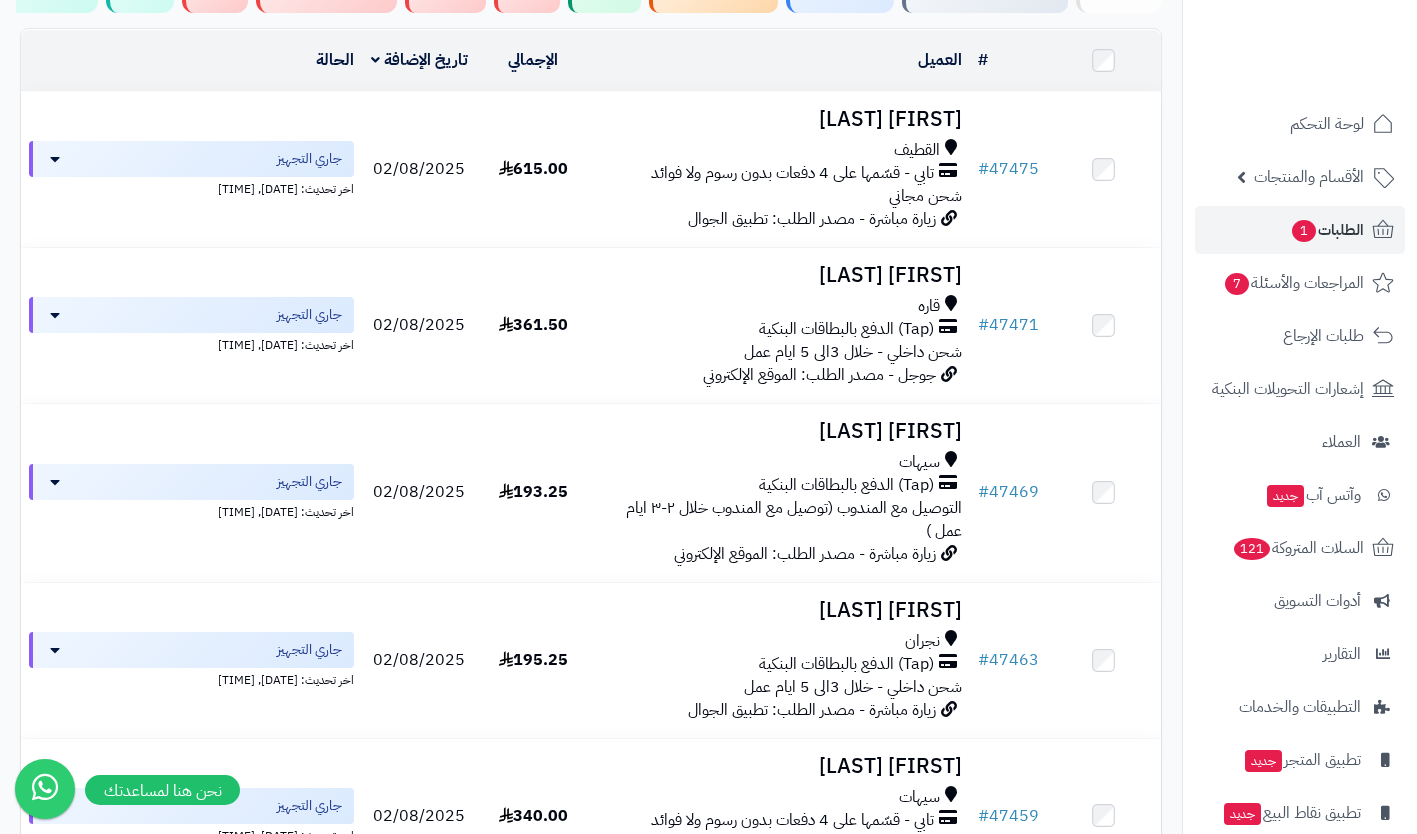 click on "التوصيل مع المندوب  (توصيل مع المندوب خلال ٢-٣ ايام عمل )" at bounding box center (794, 519) 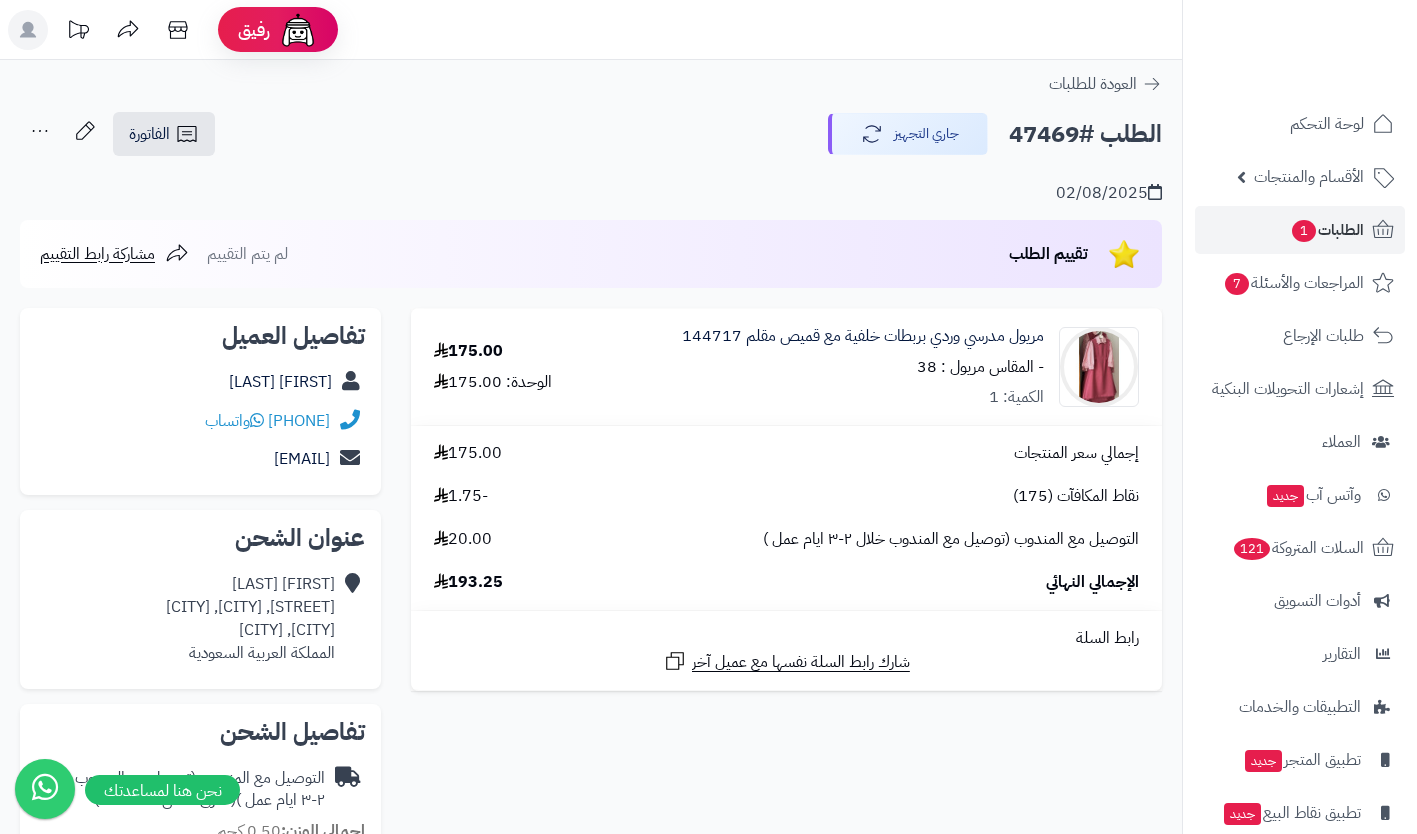 scroll, scrollTop: 0, scrollLeft: 0, axis: both 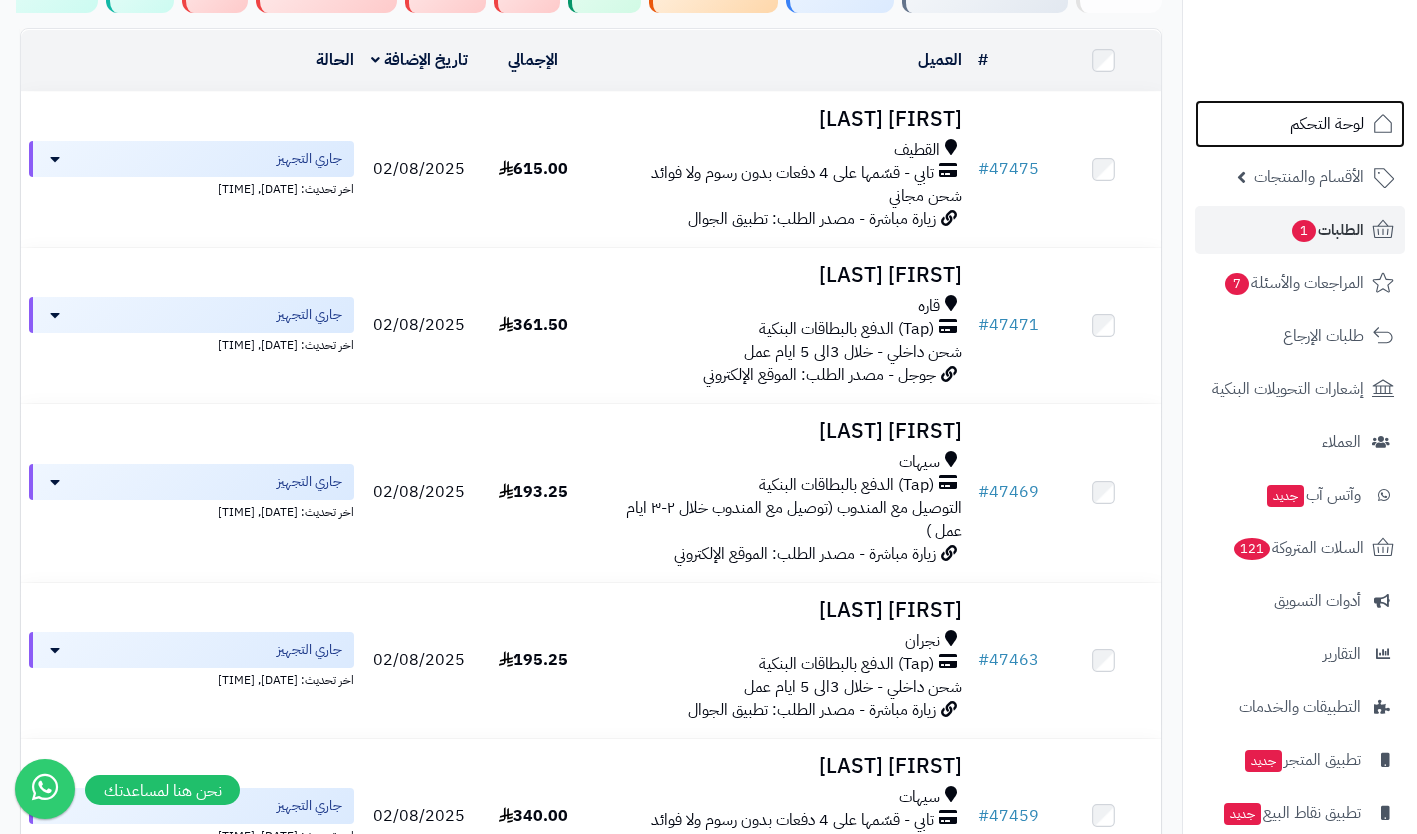 click on "لوحة التحكم" at bounding box center [1327, 124] 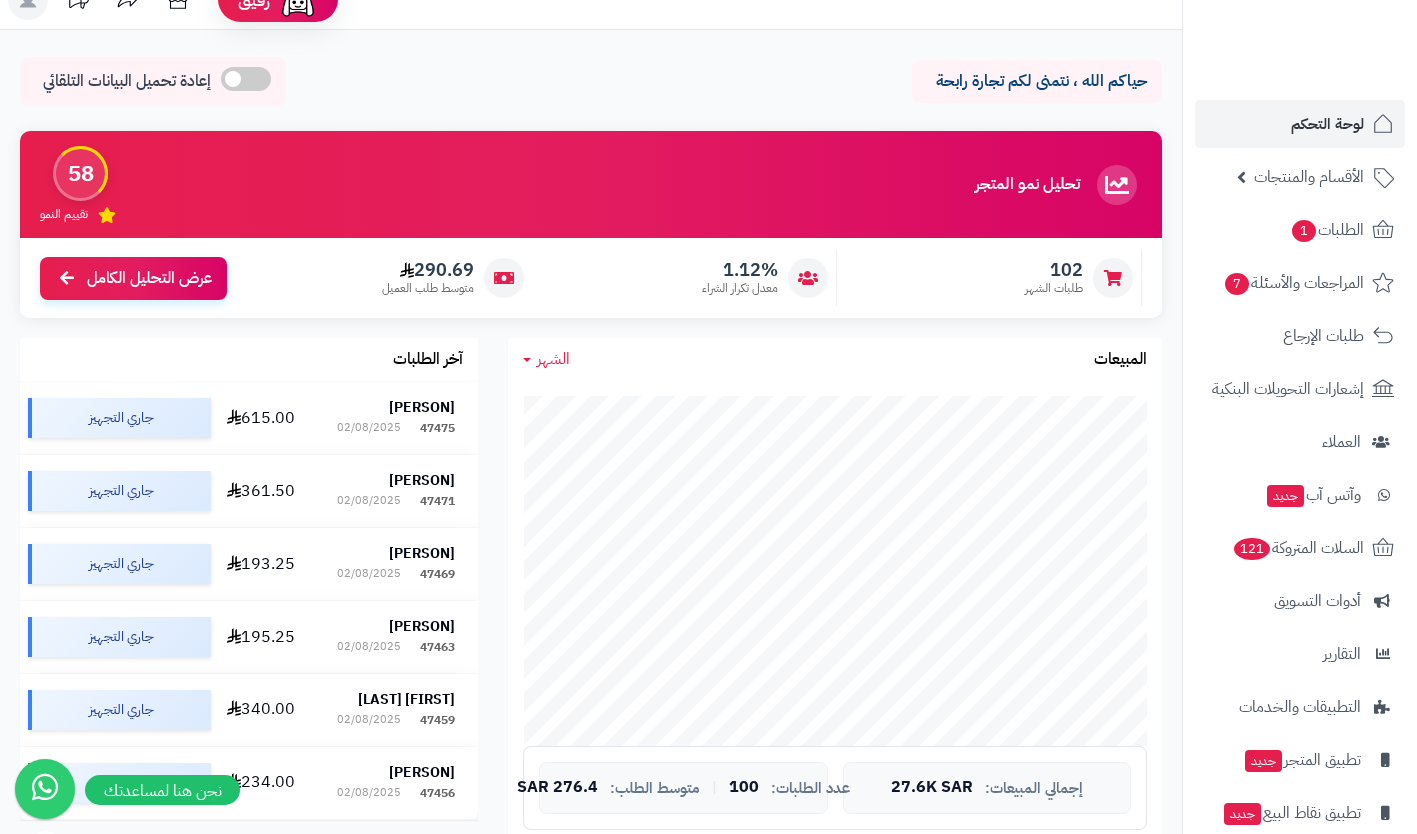 scroll, scrollTop: 30, scrollLeft: 0, axis: vertical 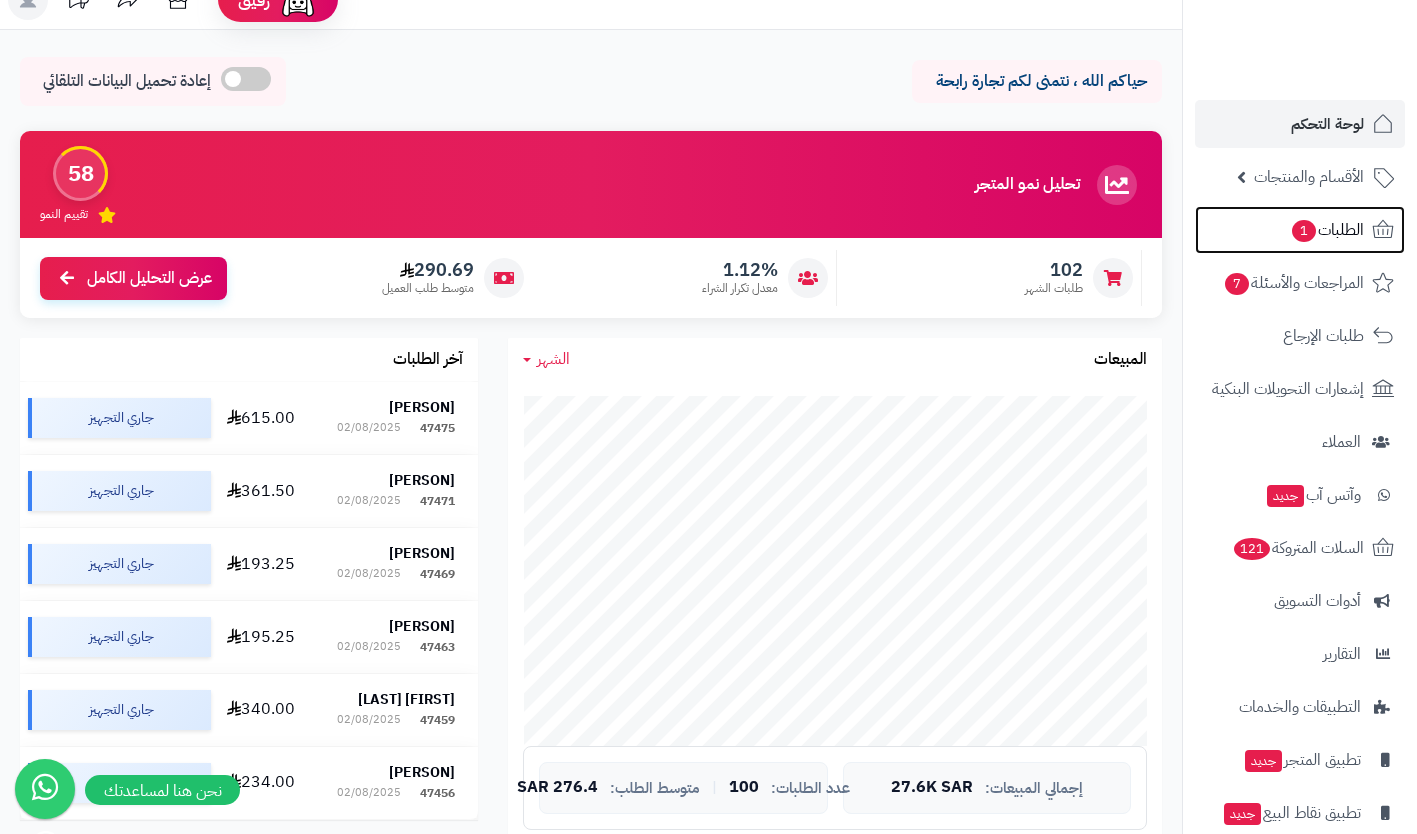 click on "1" at bounding box center (1304, 231) 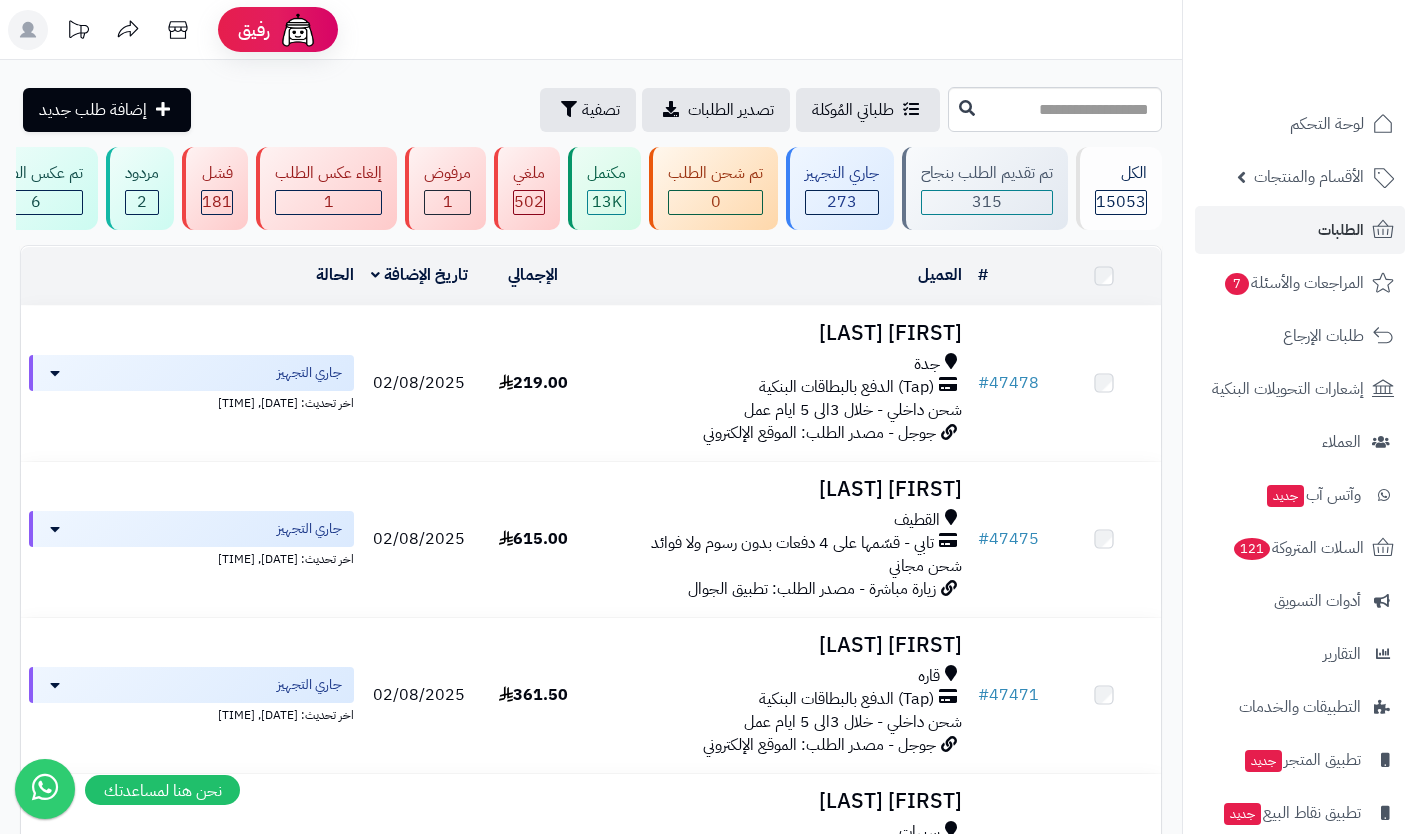 click on "شحن داخلي  - خلال 3الى 5 ايام عمل" at bounding box center (853, 410) 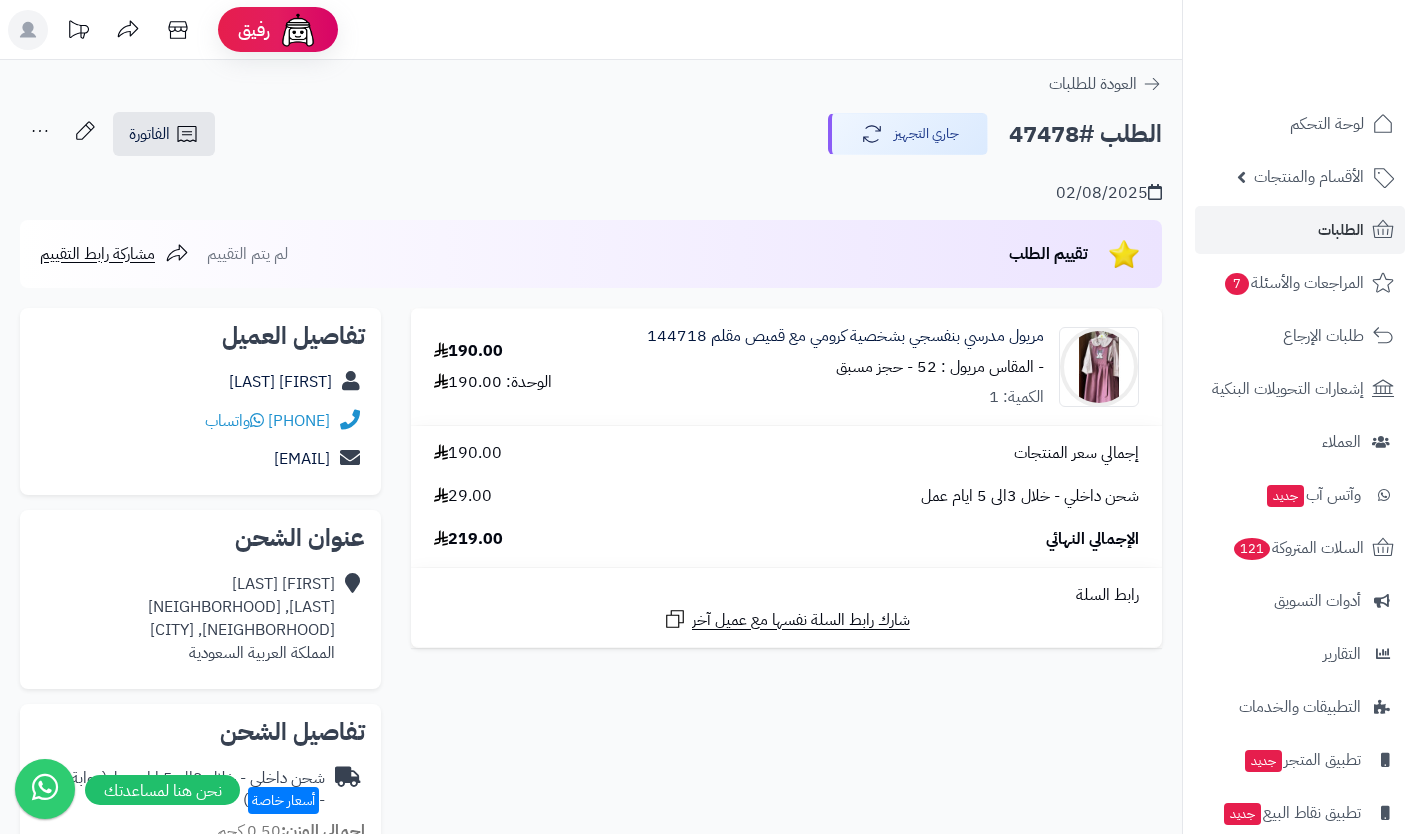 scroll, scrollTop: 0, scrollLeft: 0, axis: both 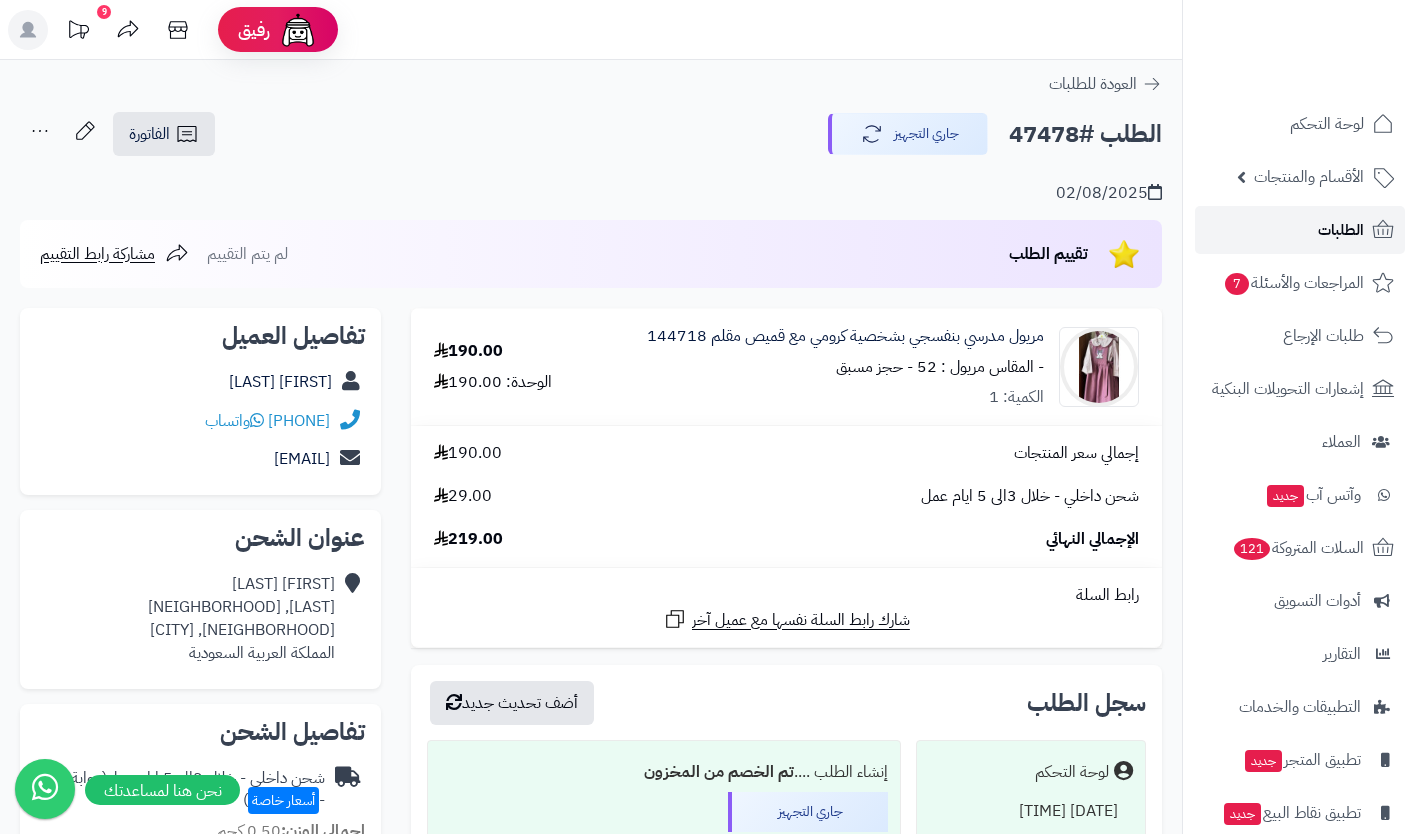 click on "الطلبات" at bounding box center [1341, 230] 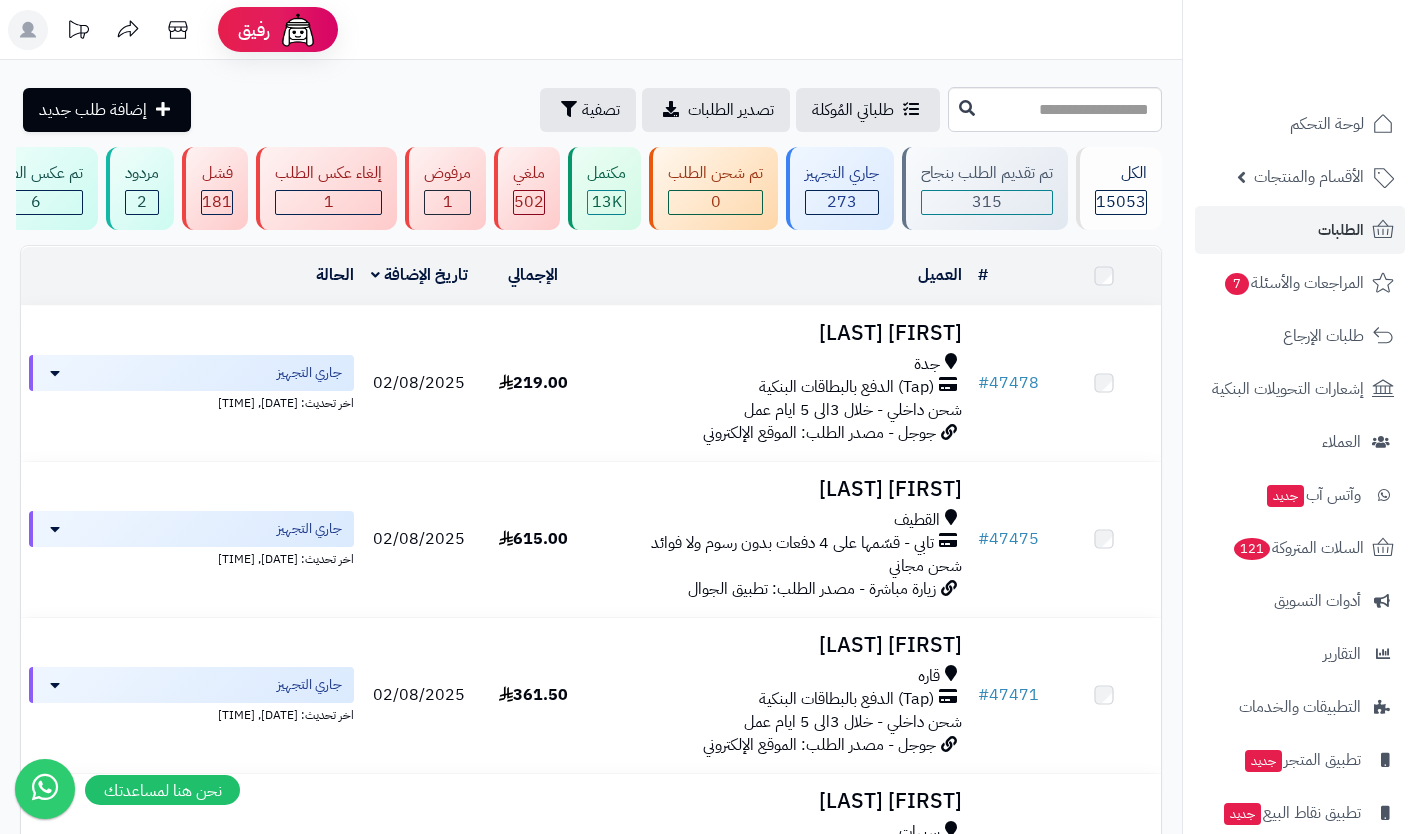 scroll, scrollTop: 0, scrollLeft: 0, axis: both 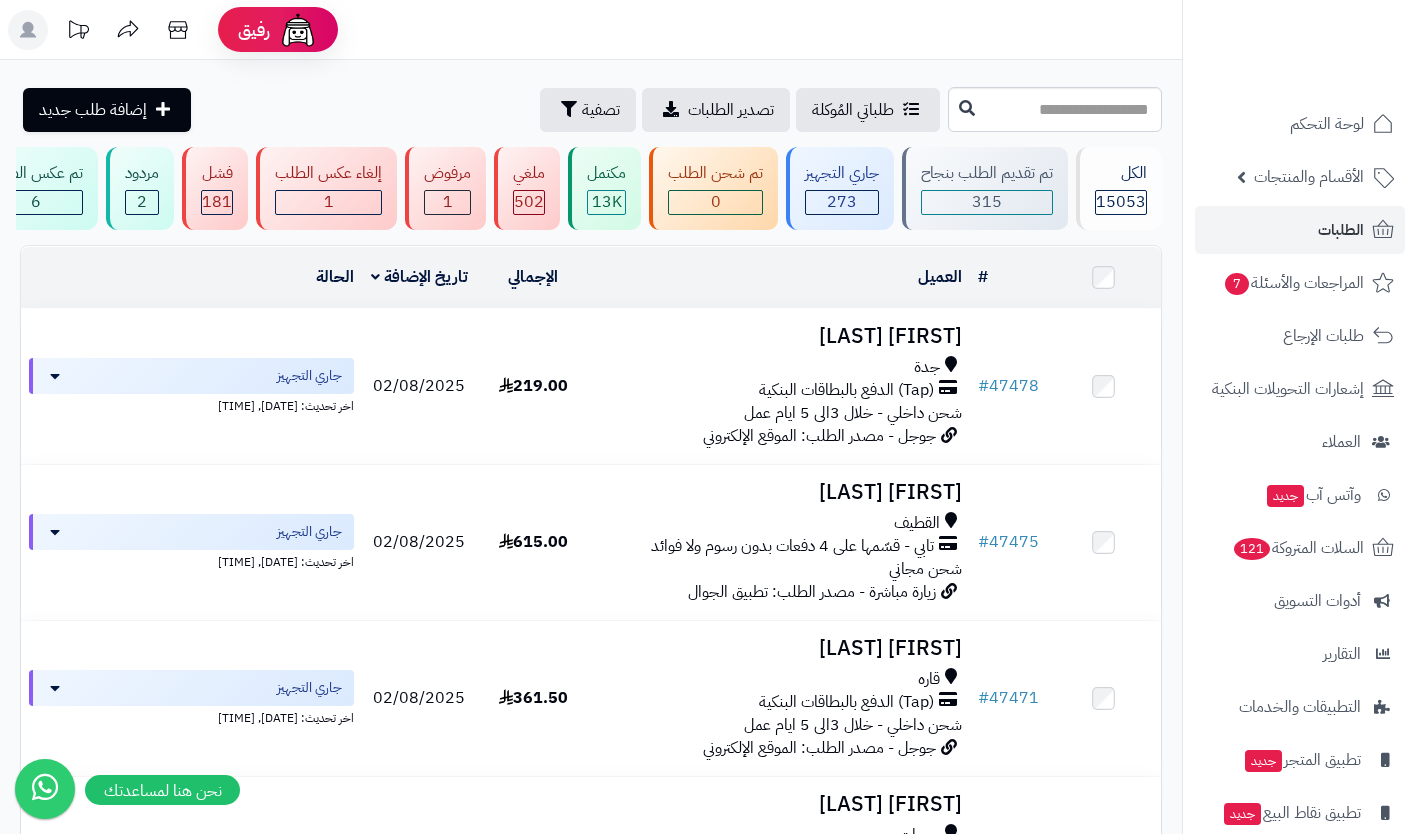 click on "[CITY]" at bounding box center [780, 546] 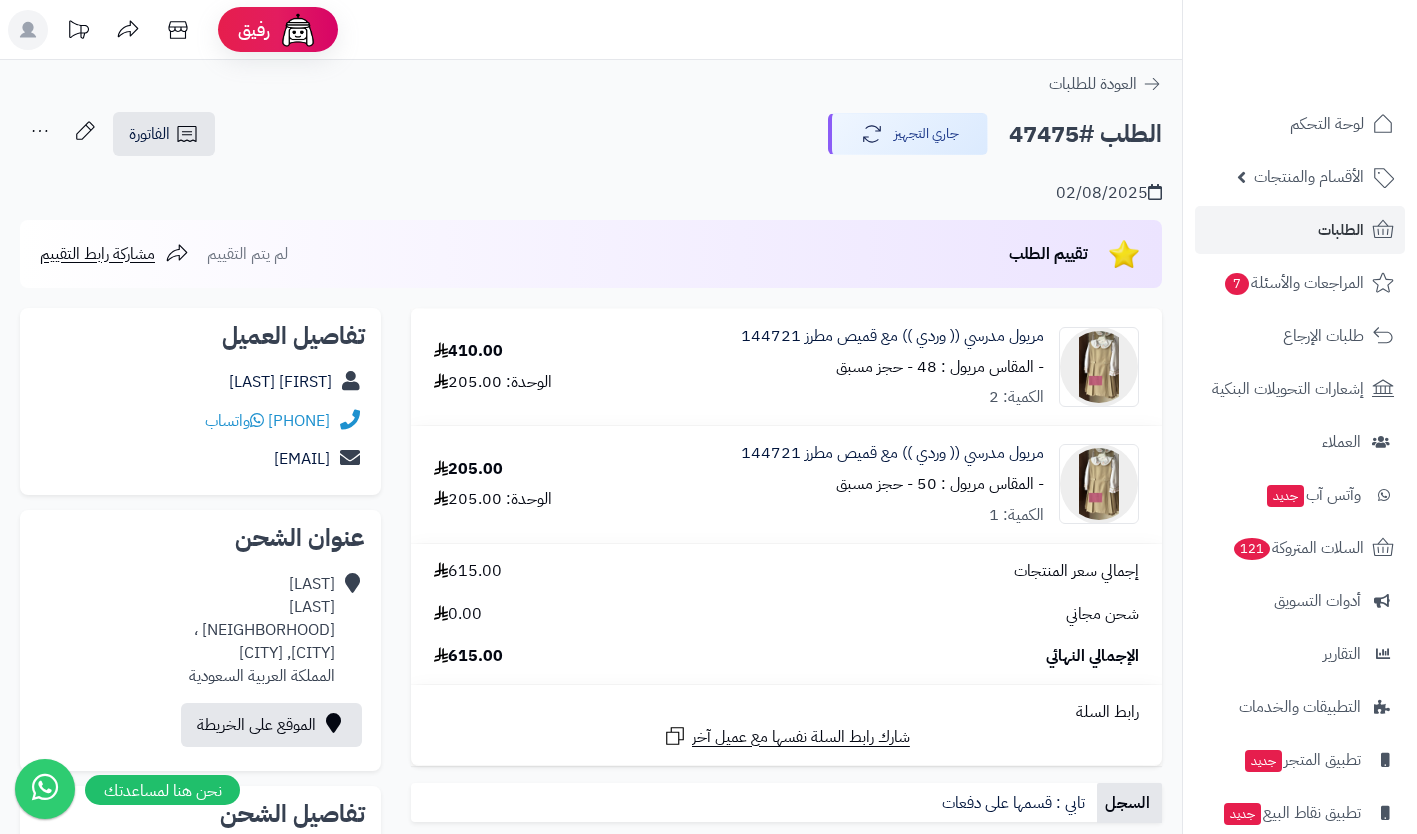 scroll, scrollTop: 0, scrollLeft: 0, axis: both 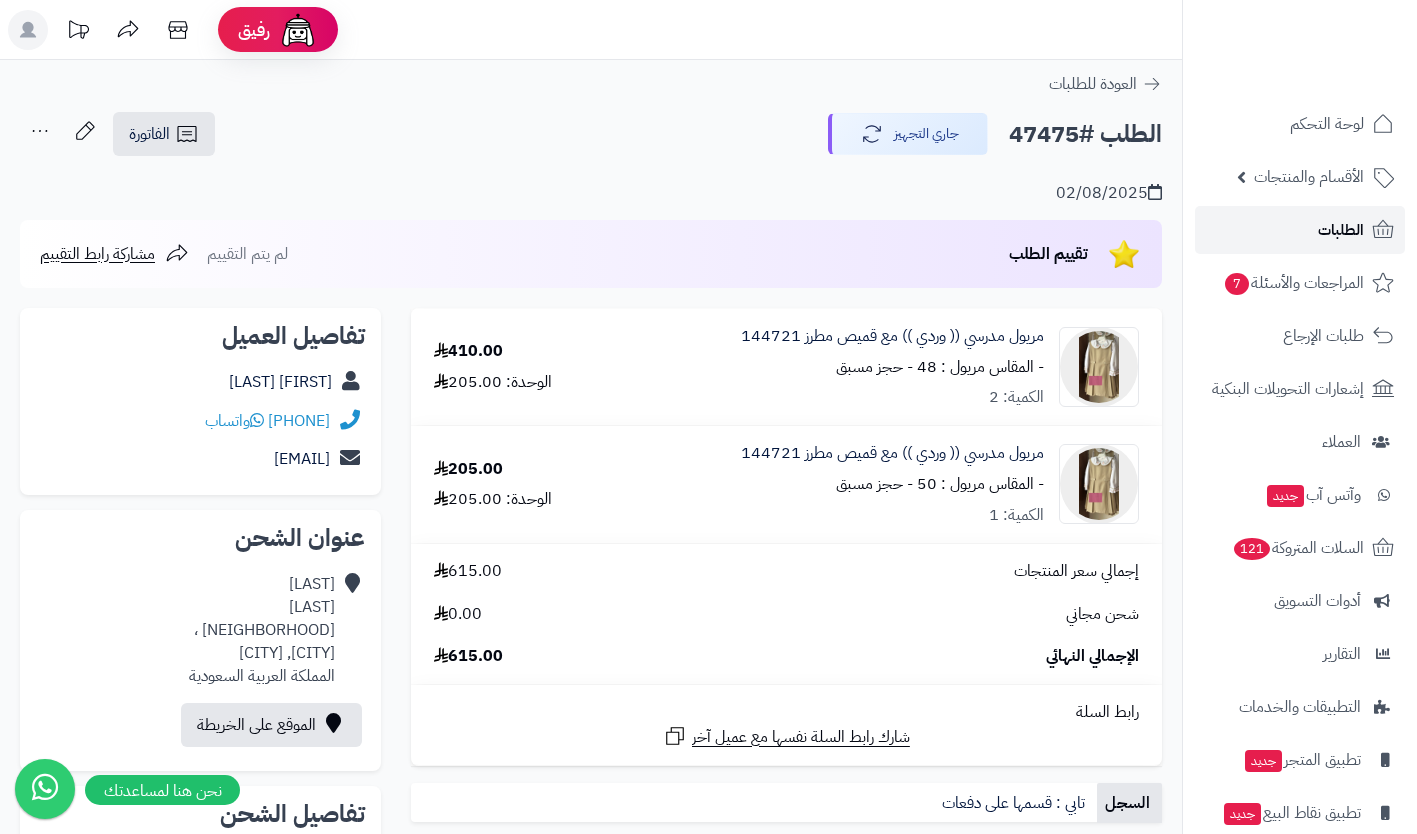 click on "الطلبات" at bounding box center (1341, 230) 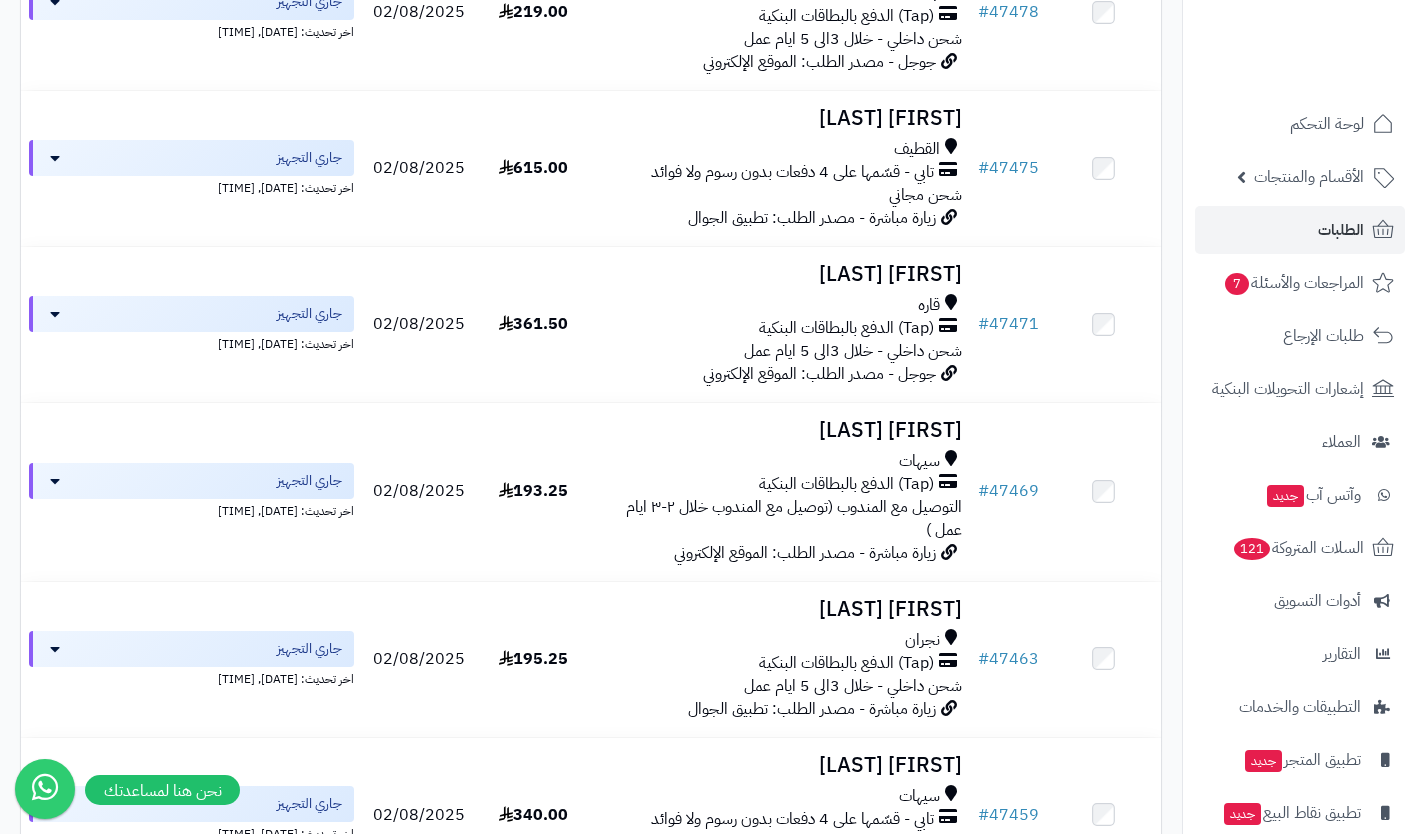 scroll, scrollTop: 380, scrollLeft: 0, axis: vertical 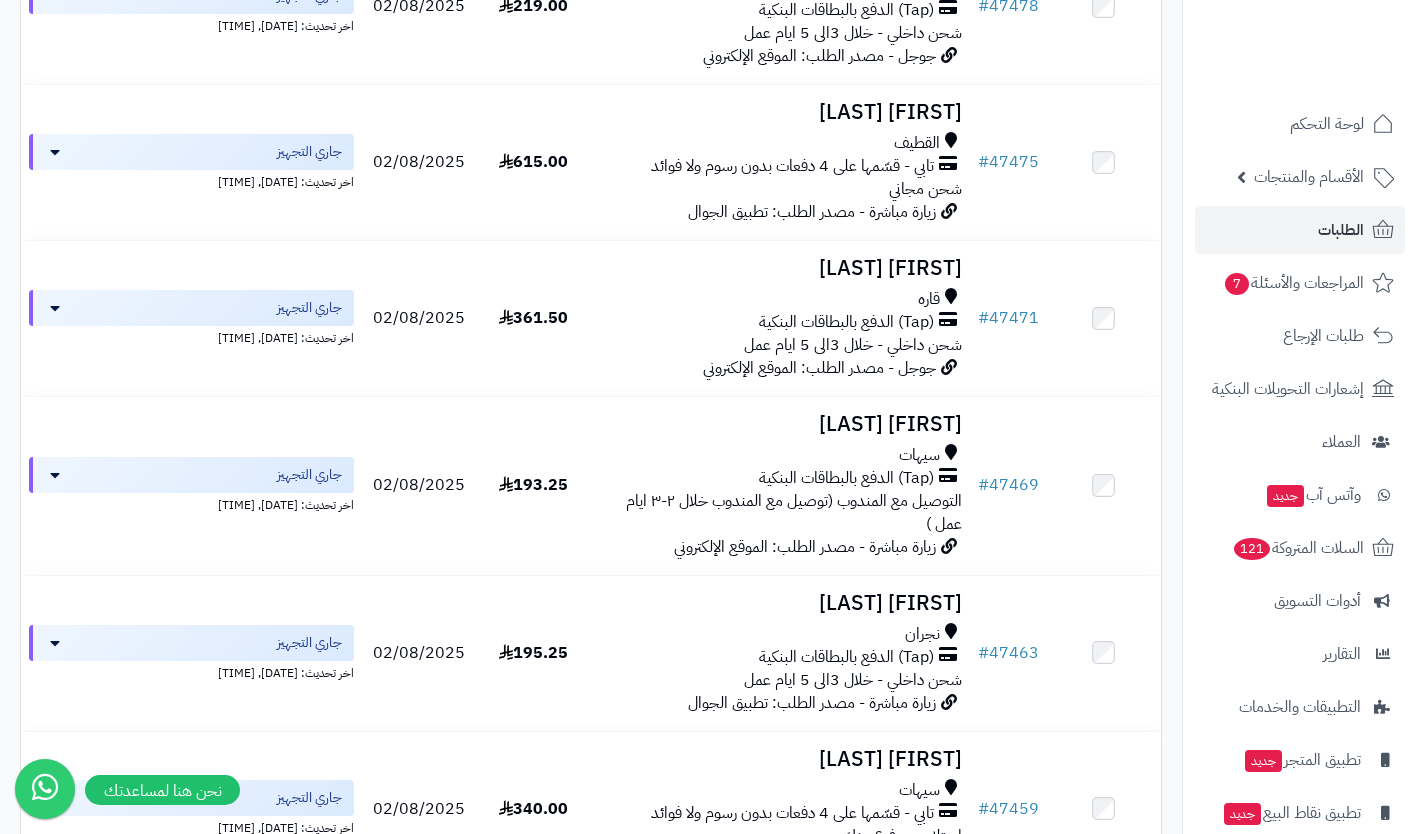 click on "الأقسام والمنتجات" at bounding box center [1300, 177] 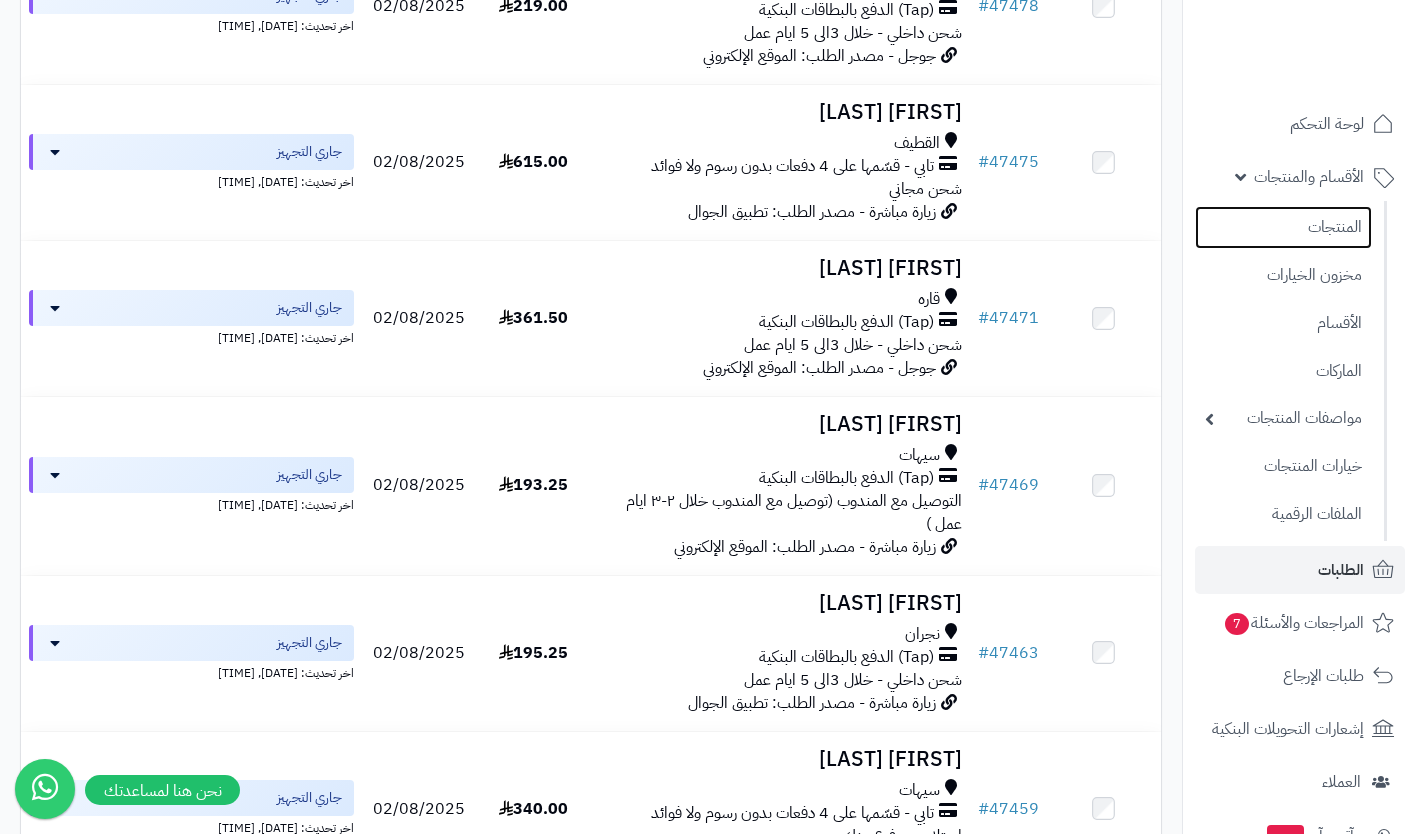 click on "المنتجات" at bounding box center (1283, 227) 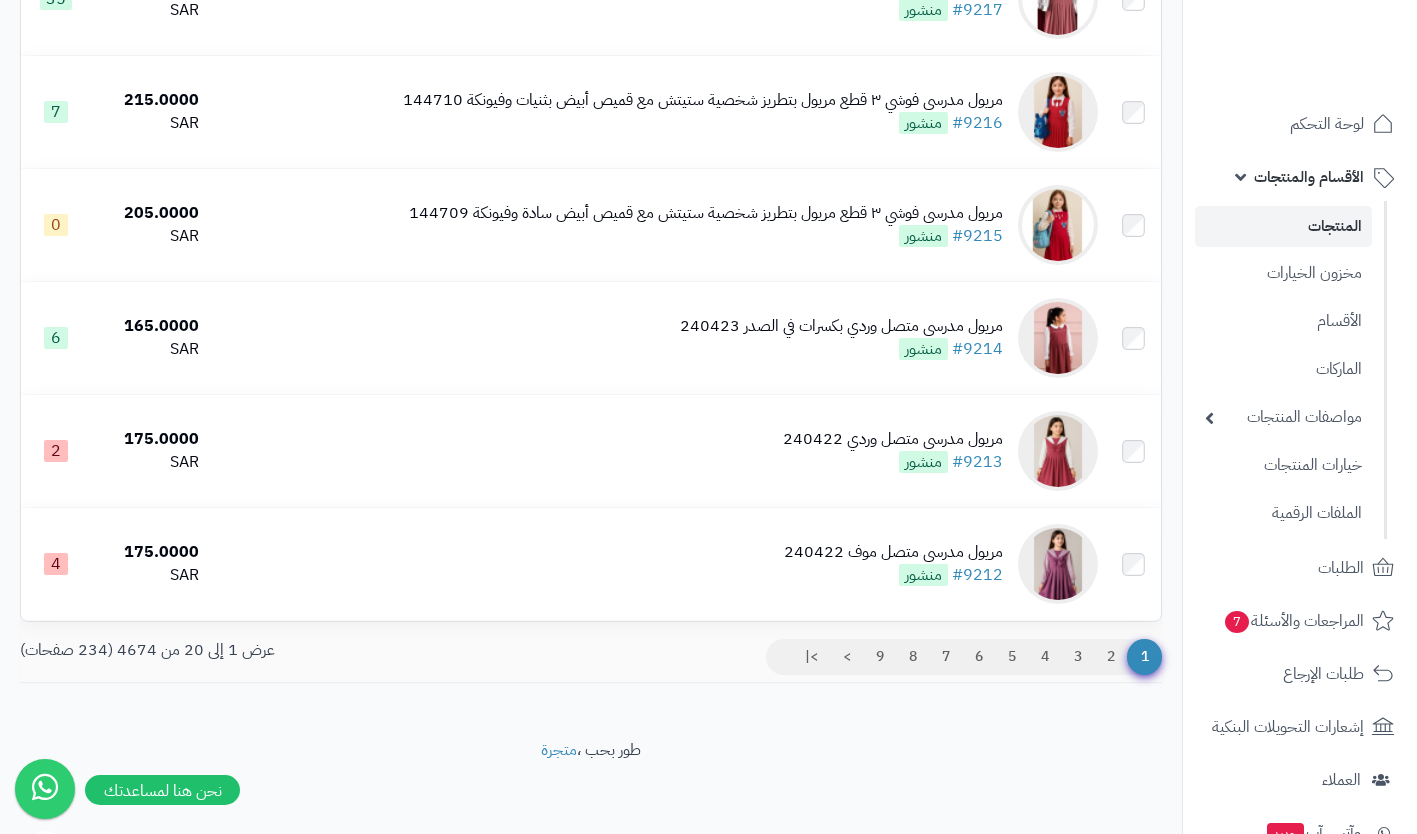 scroll, scrollTop: 1930, scrollLeft: 0, axis: vertical 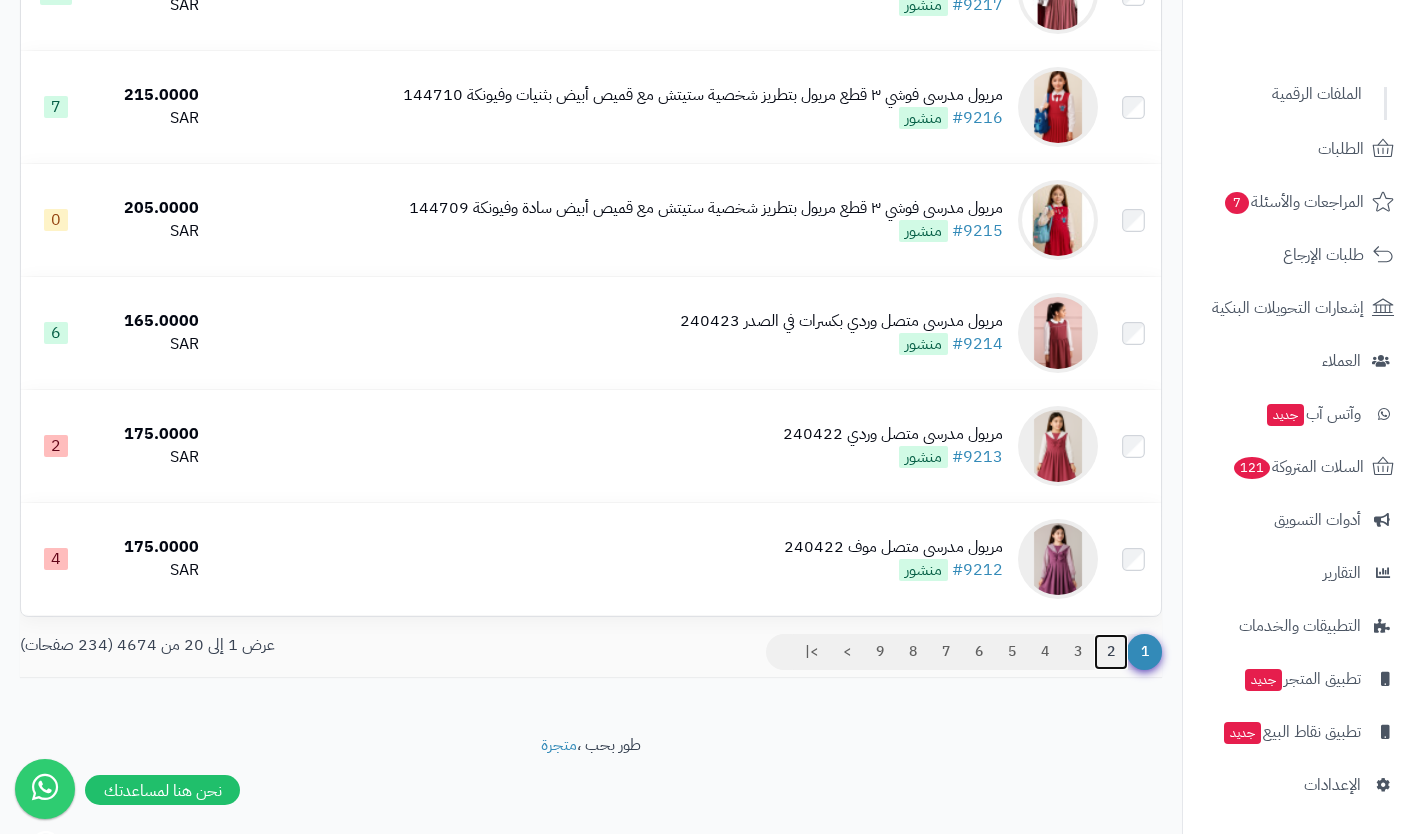 click on "2" at bounding box center [1111, 652] 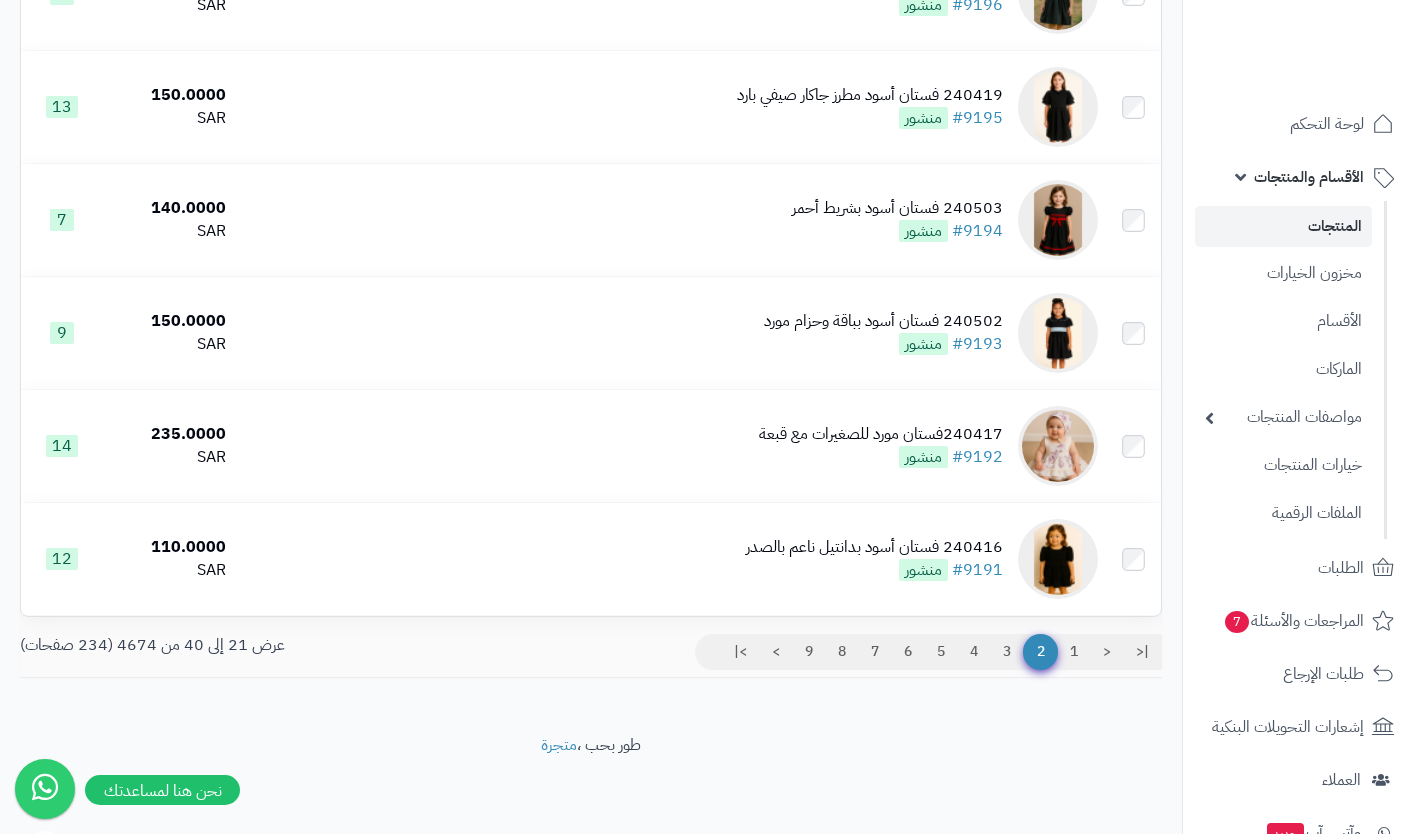 scroll, scrollTop: 1928, scrollLeft: 0, axis: vertical 